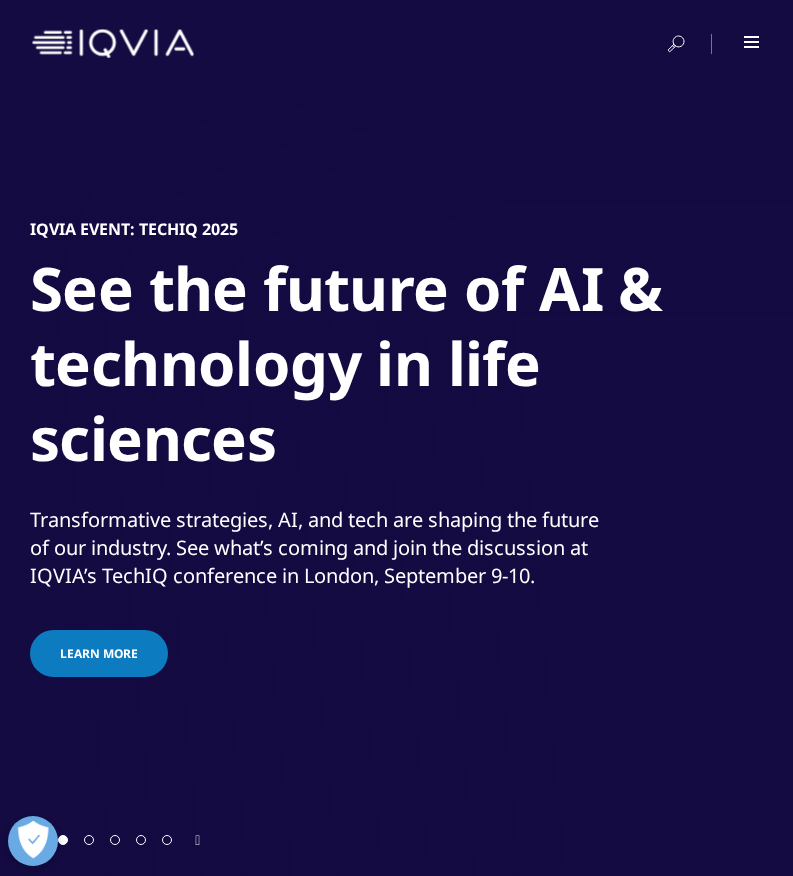 scroll, scrollTop: 200, scrollLeft: 0, axis: vertical 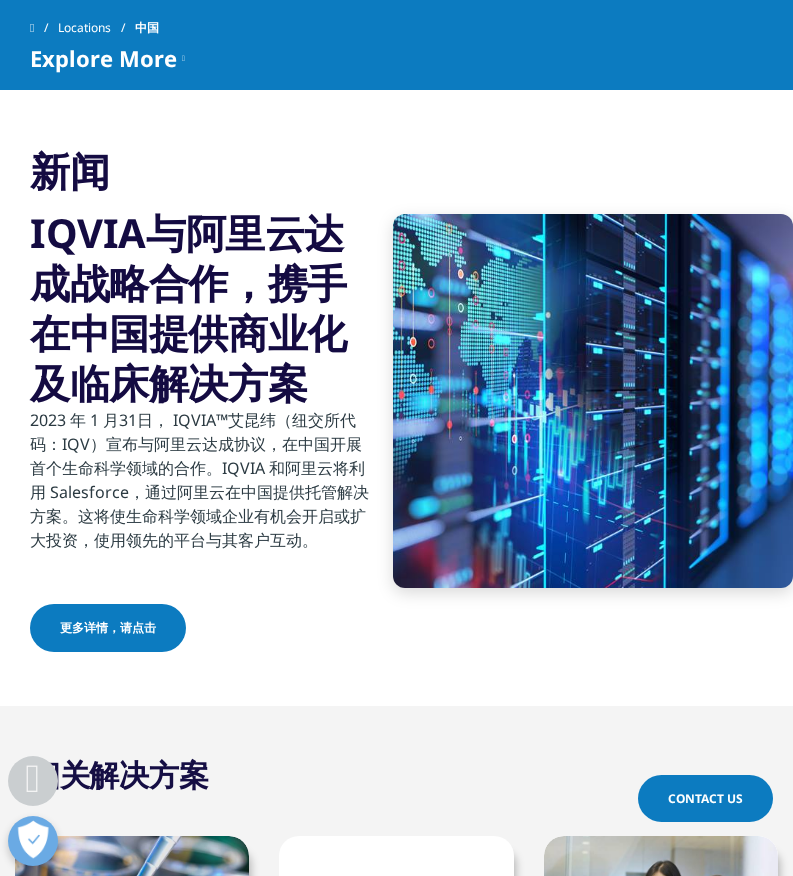 click on "更多详情，请点击" at bounding box center (108, 628) 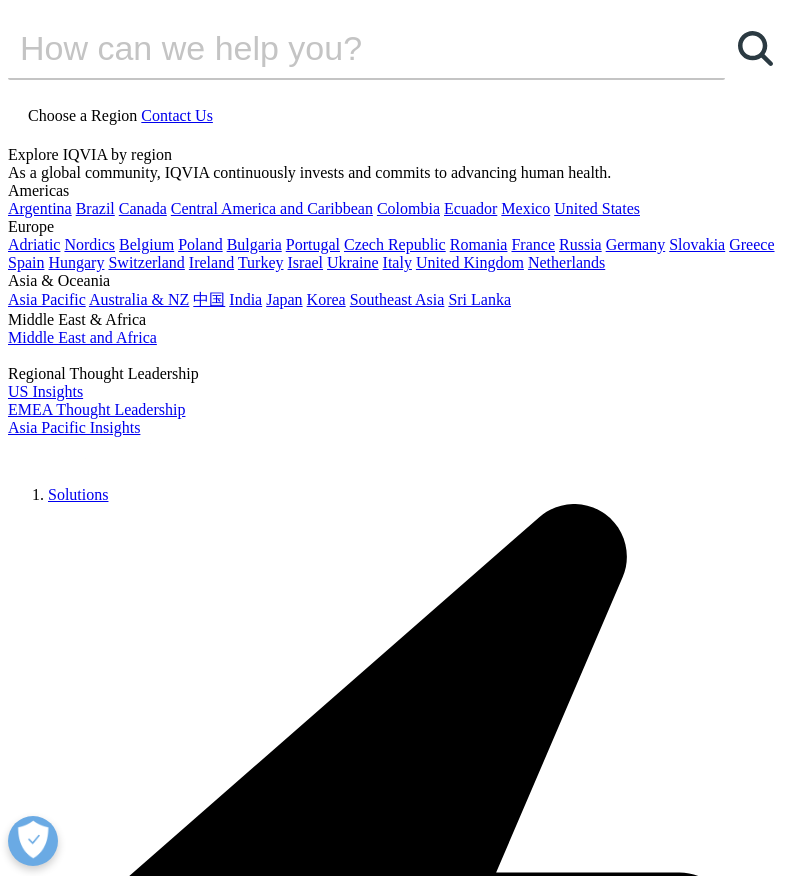 scroll, scrollTop: 0, scrollLeft: 0, axis: both 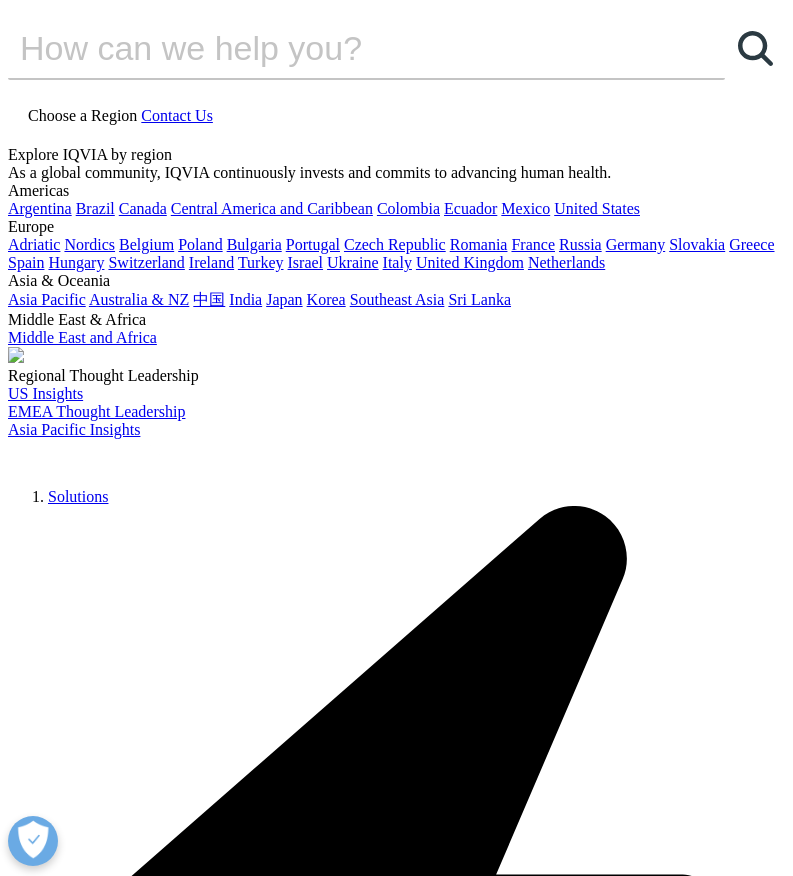 click at bounding box center [396, 7495] 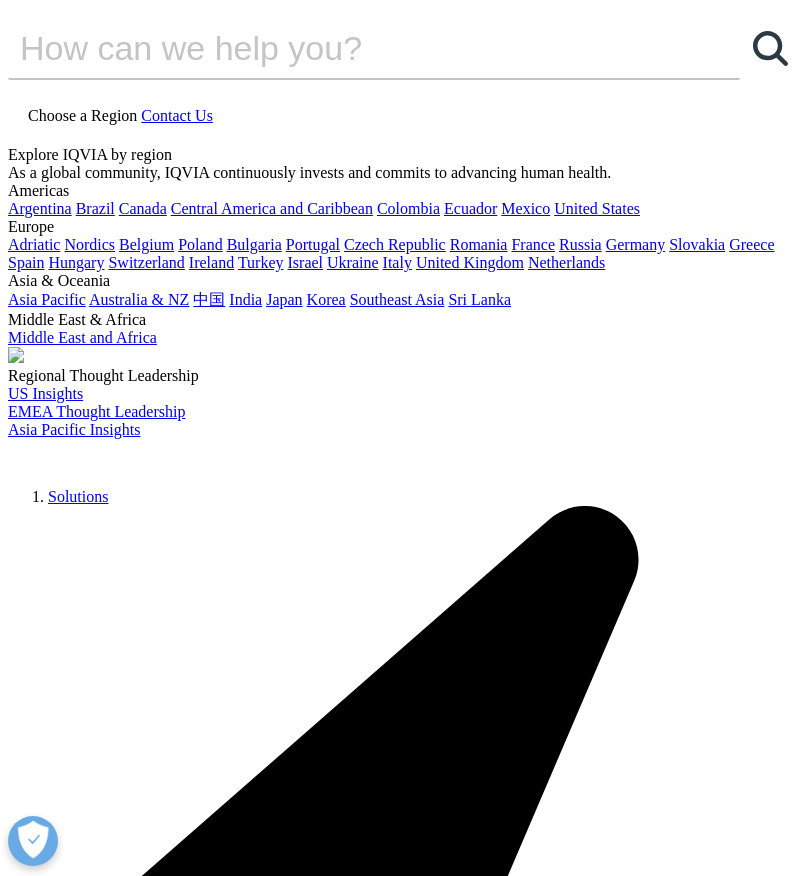 click on "Products" at bounding box center (76, 7884) 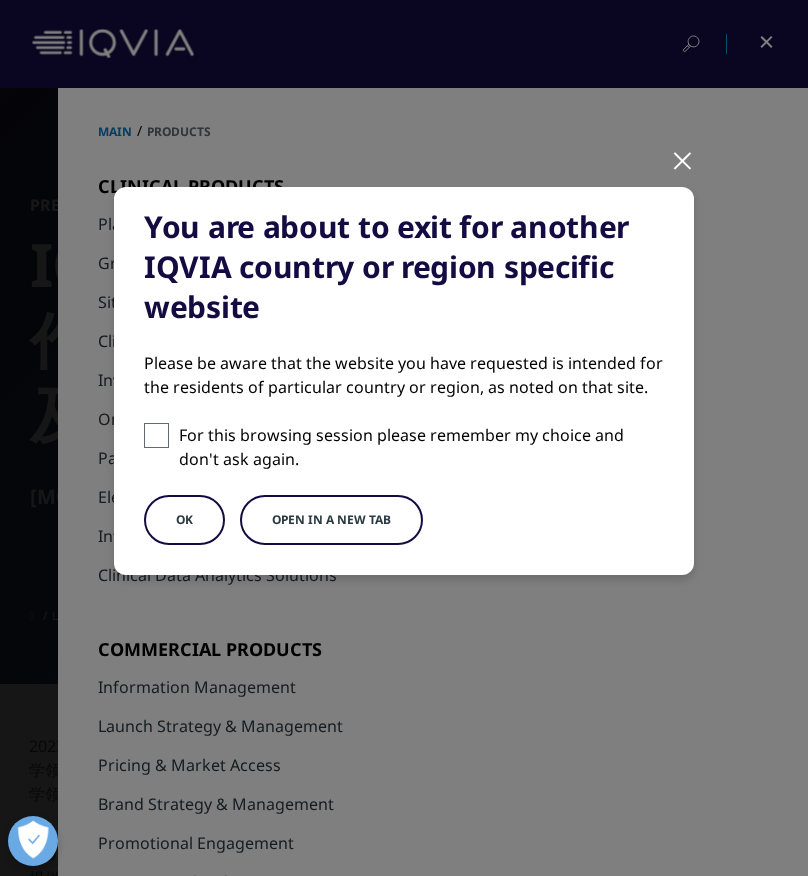 click at bounding box center [682, 159] 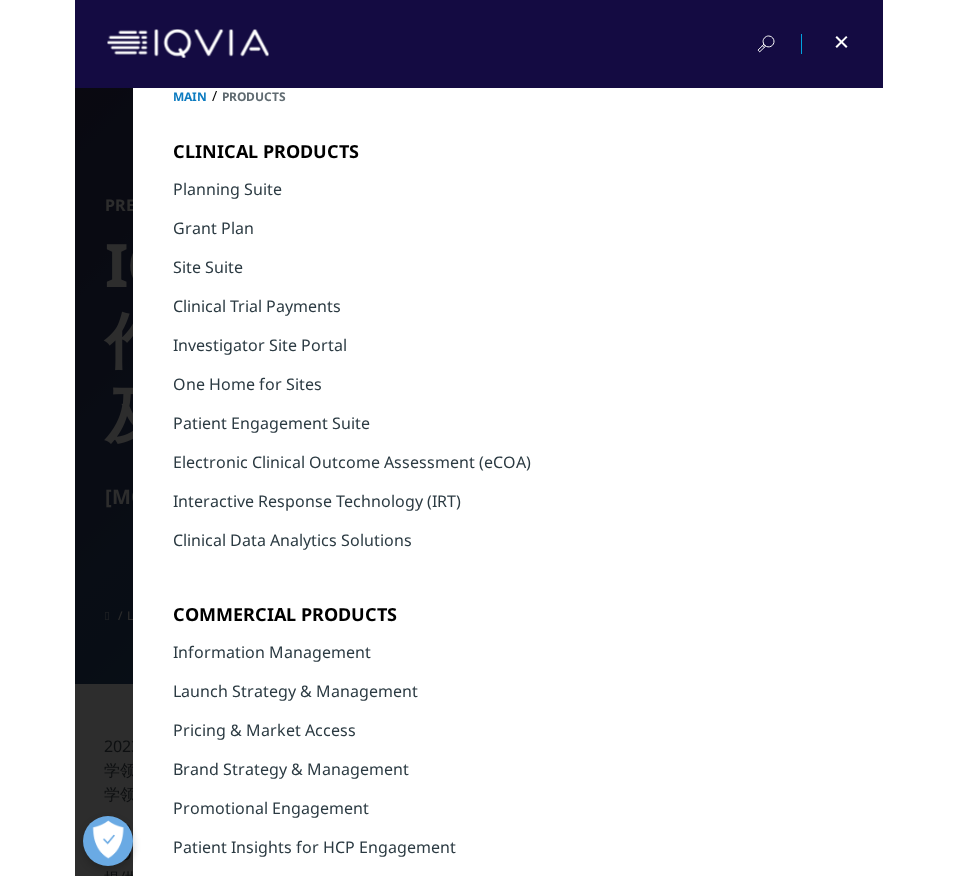 scroll, scrollTop: 0, scrollLeft: 0, axis: both 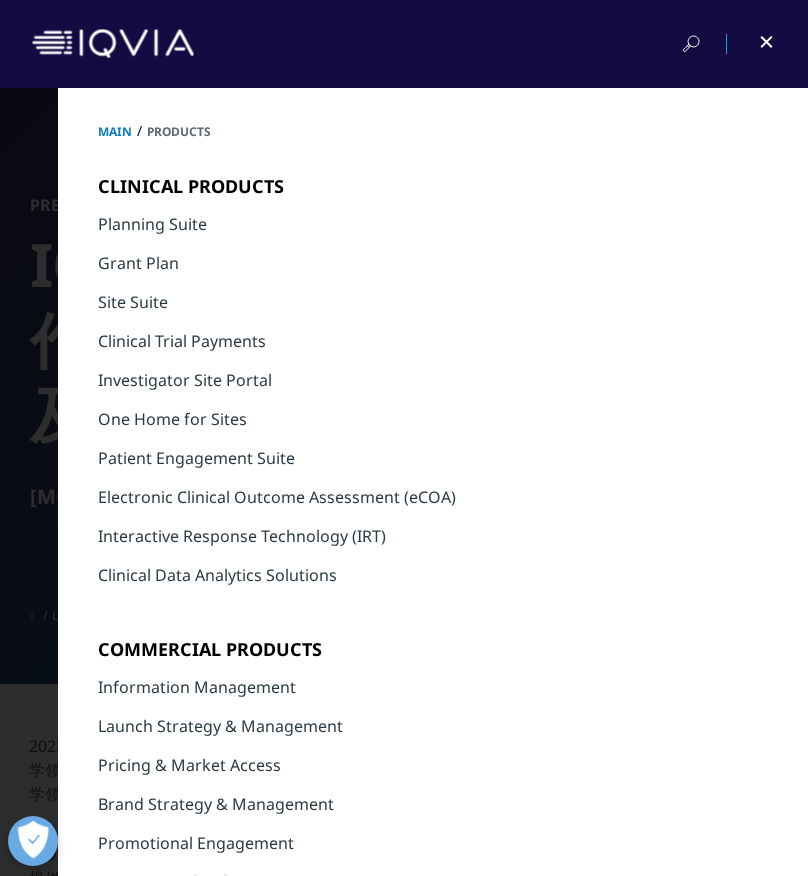 click on "Planning Suite" at bounding box center [152, 224] 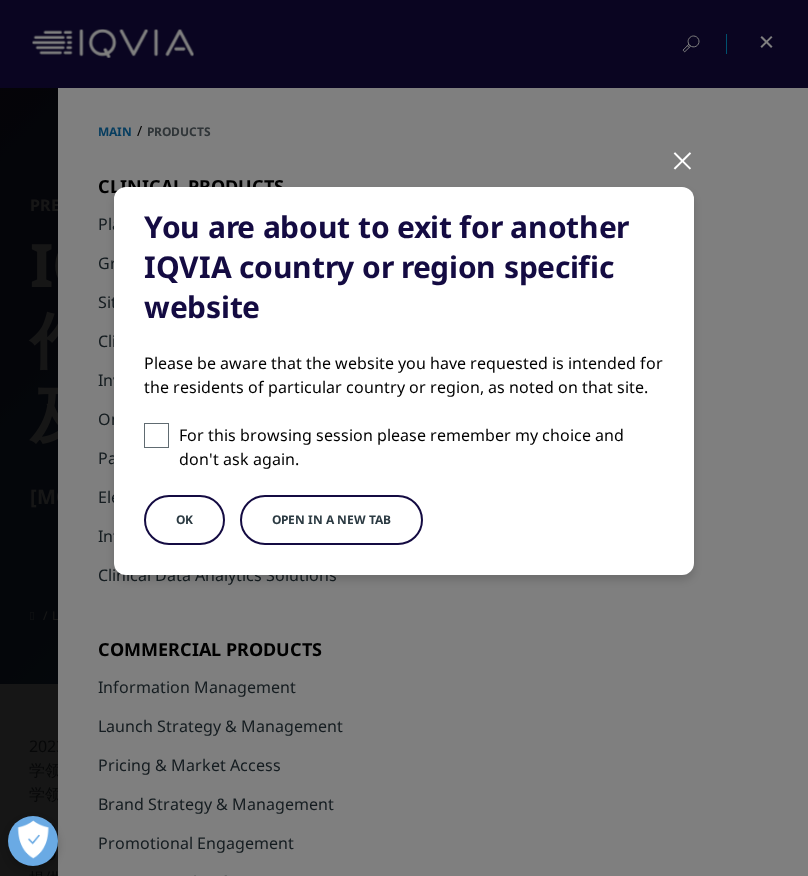 click at bounding box center (156, 435) 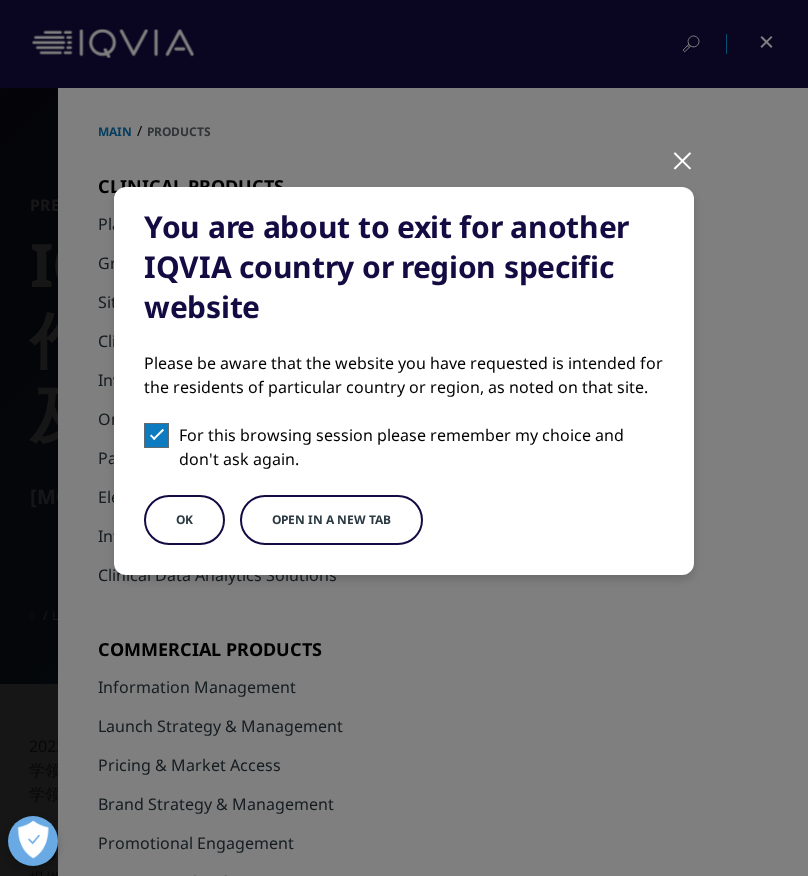 click on "Open in a new tab" at bounding box center [331, 520] 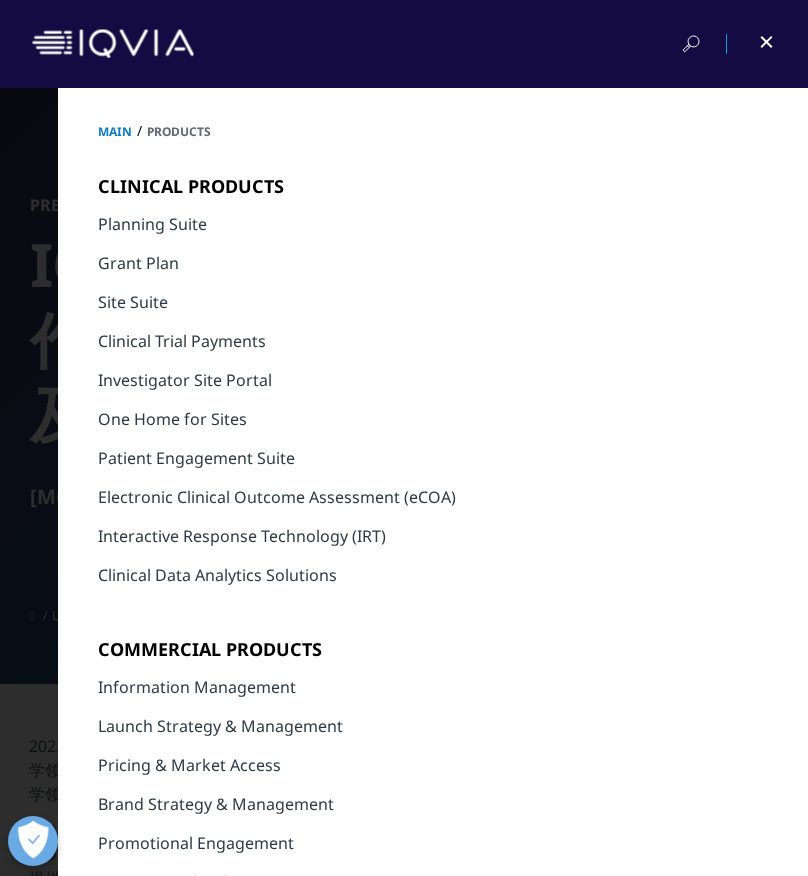 click on "Grant Plan" at bounding box center [138, 263] 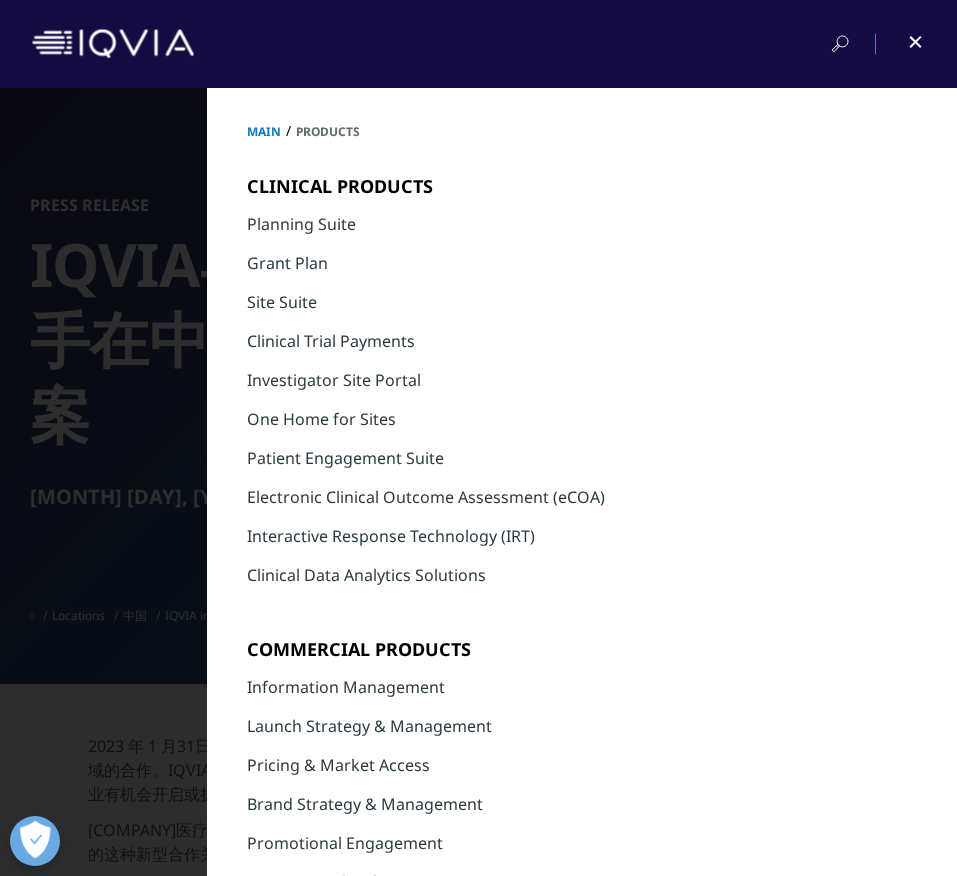 click on "Clinical Trial Payments" at bounding box center [331, 341] 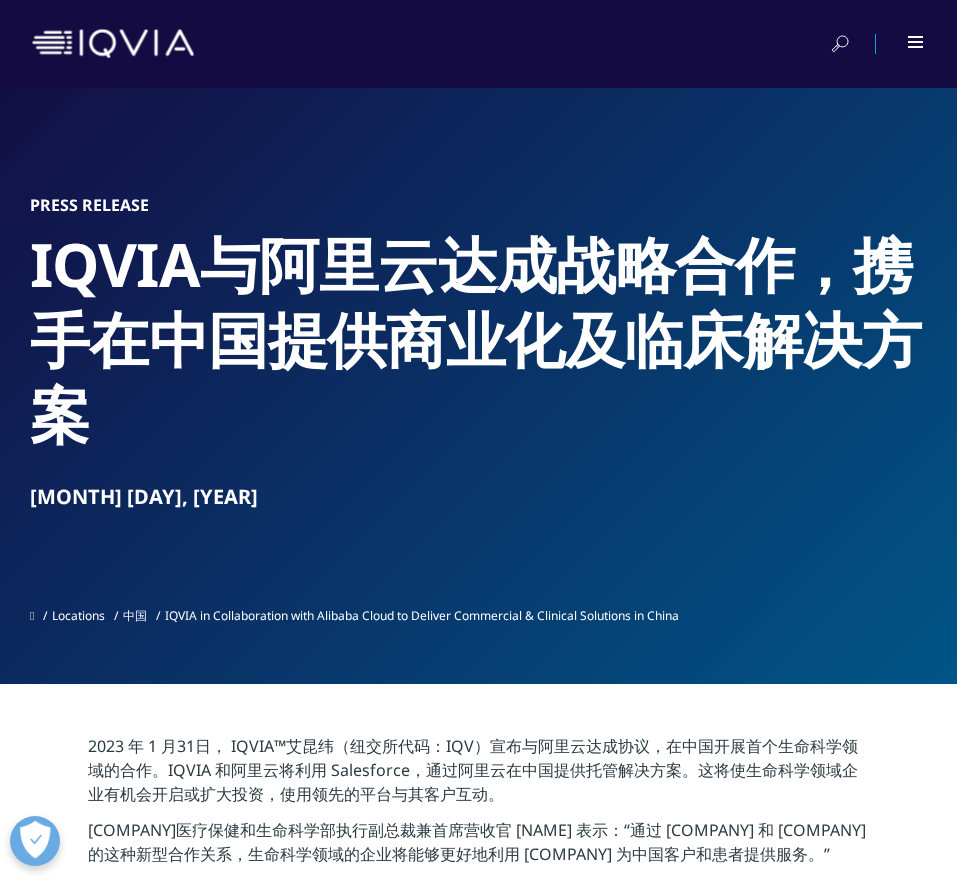 click at bounding box center [478, 44] 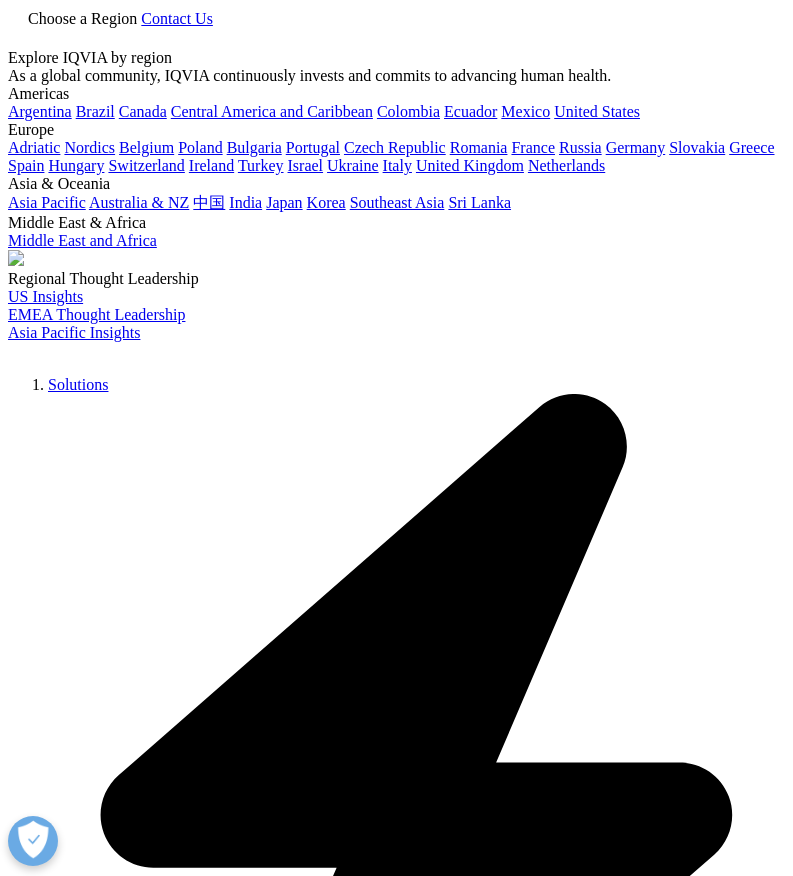 scroll, scrollTop: 0, scrollLeft: 0, axis: both 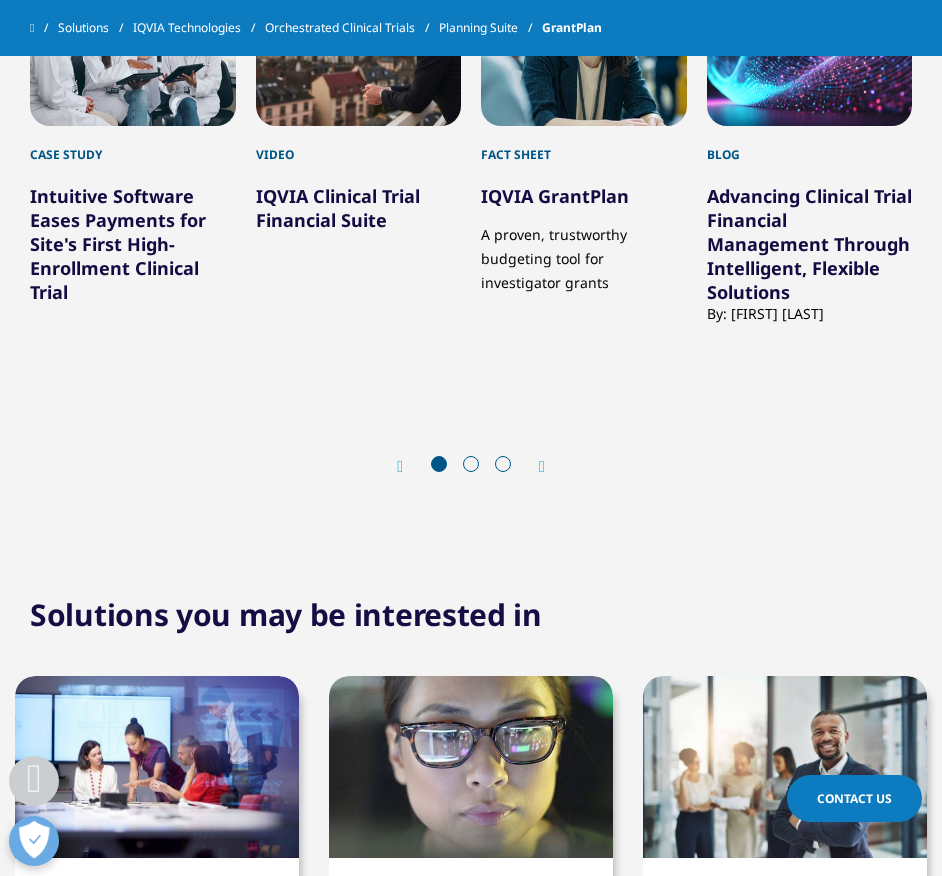 click at bounding box center (471, 464) 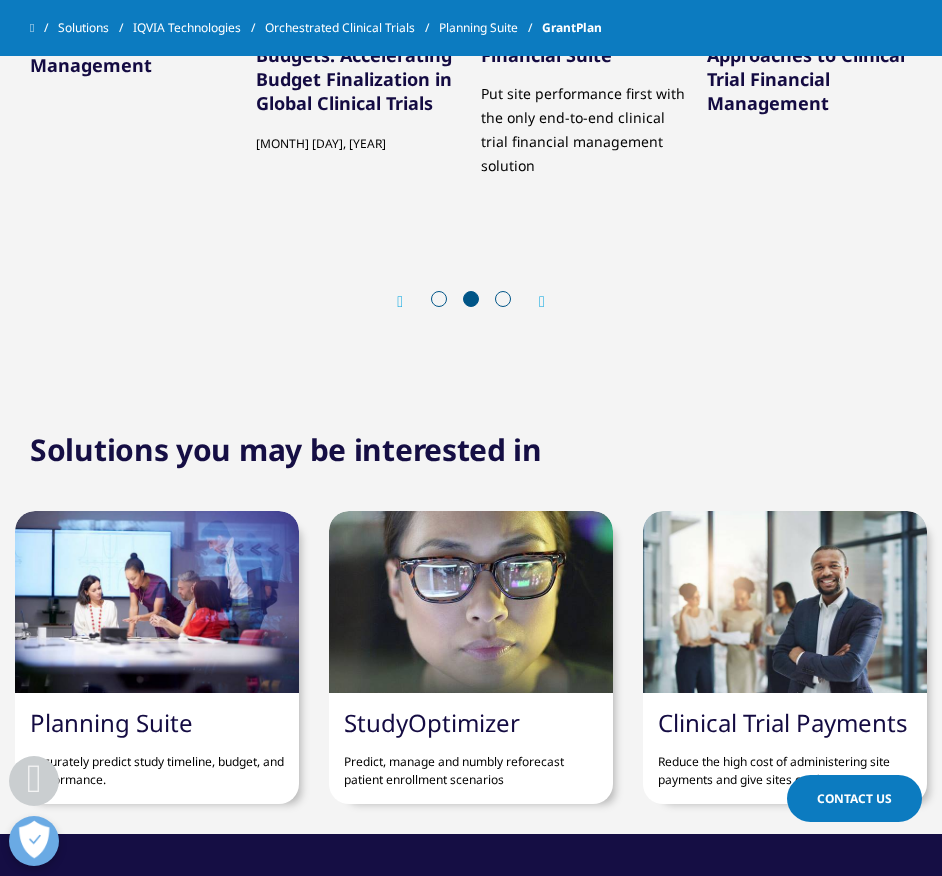 scroll, scrollTop: 4200, scrollLeft: 0, axis: vertical 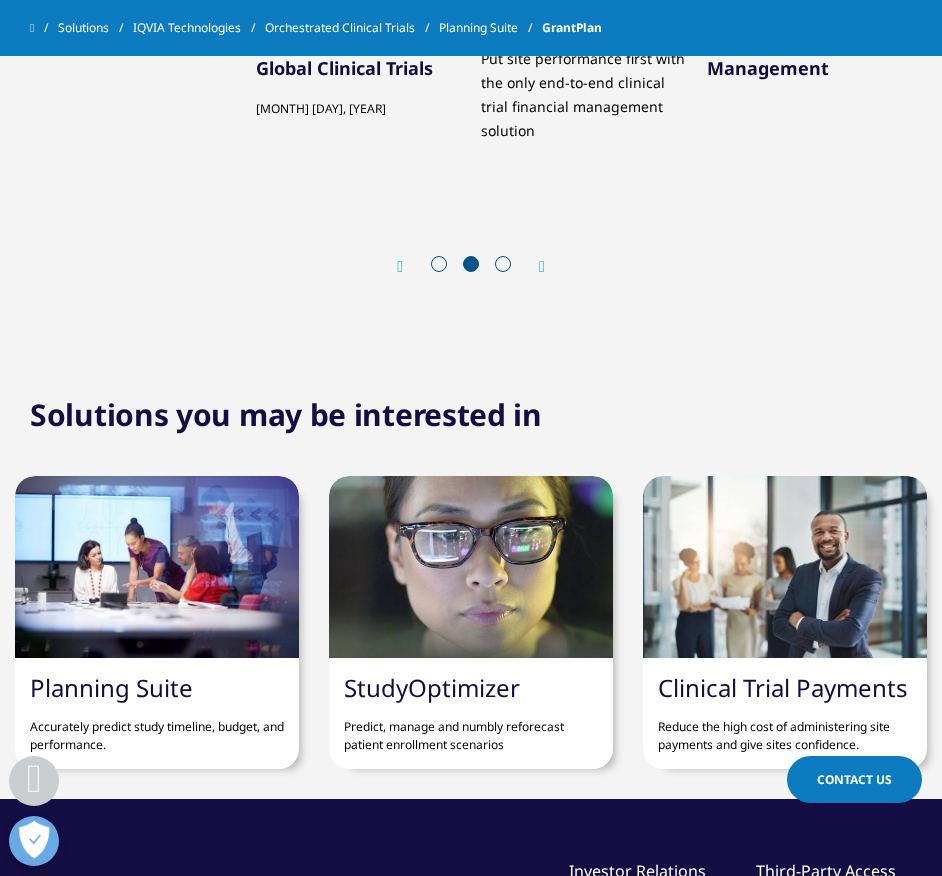 click on "Next" at bounding box center [532, 266] 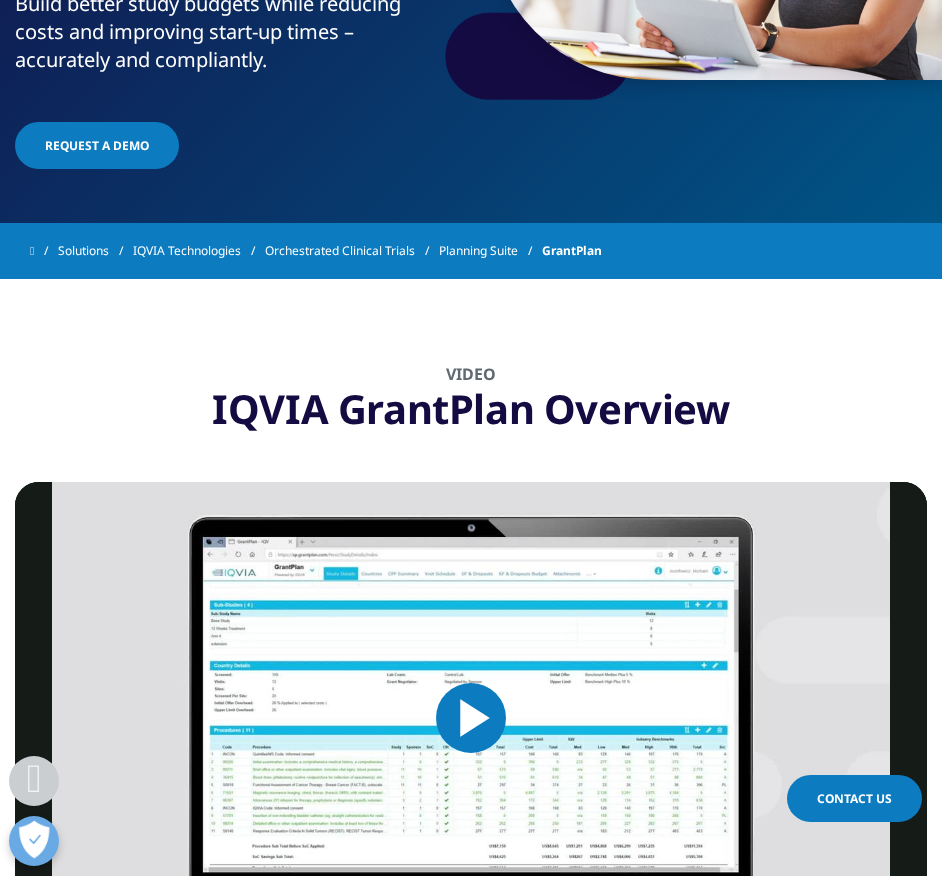scroll, scrollTop: 400, scrollLeft: 0, axis: vertical 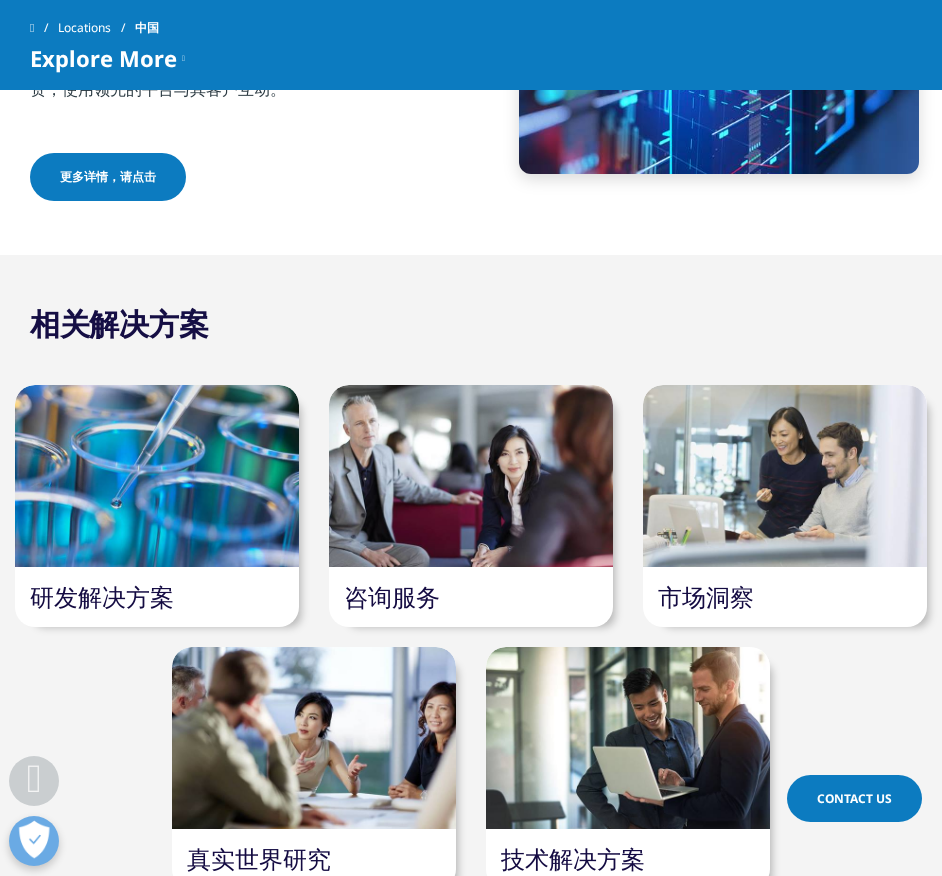click at bounding box center (157, 476) 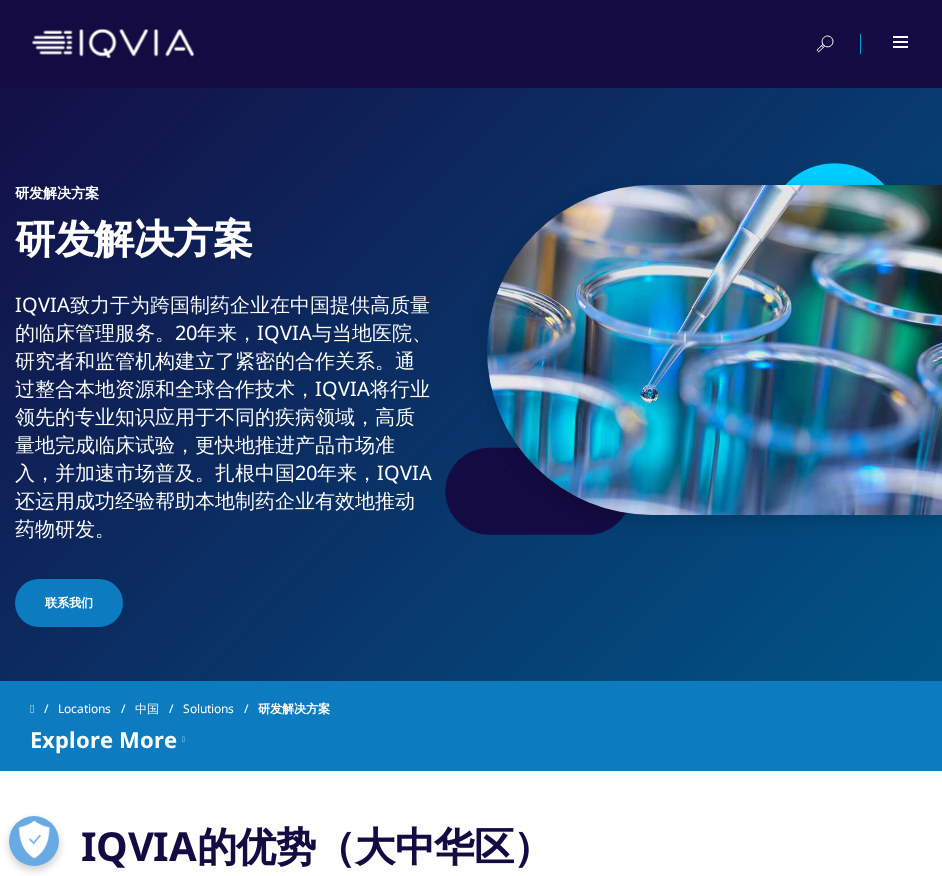 scroll, scrollTop: 0, scrollLeft: 0, axis: both 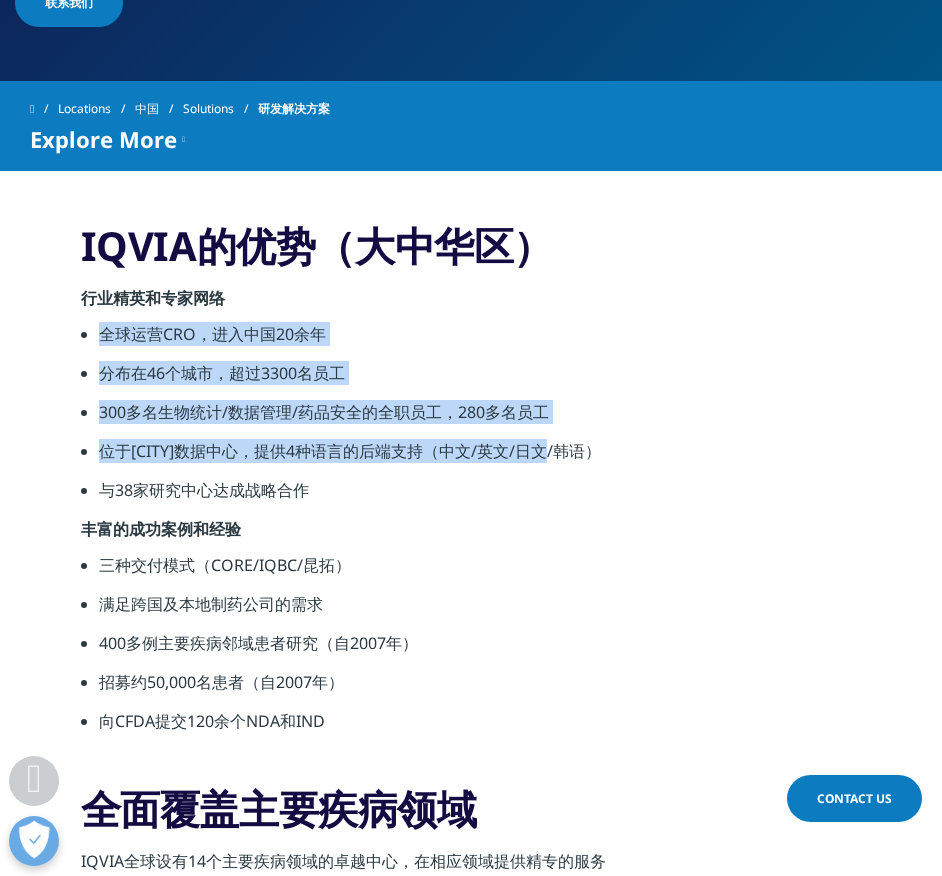 drag, startPoint x: 102, startPoint y: 330, endPoint x: 585, endPoint y: 459, distance: 499.93 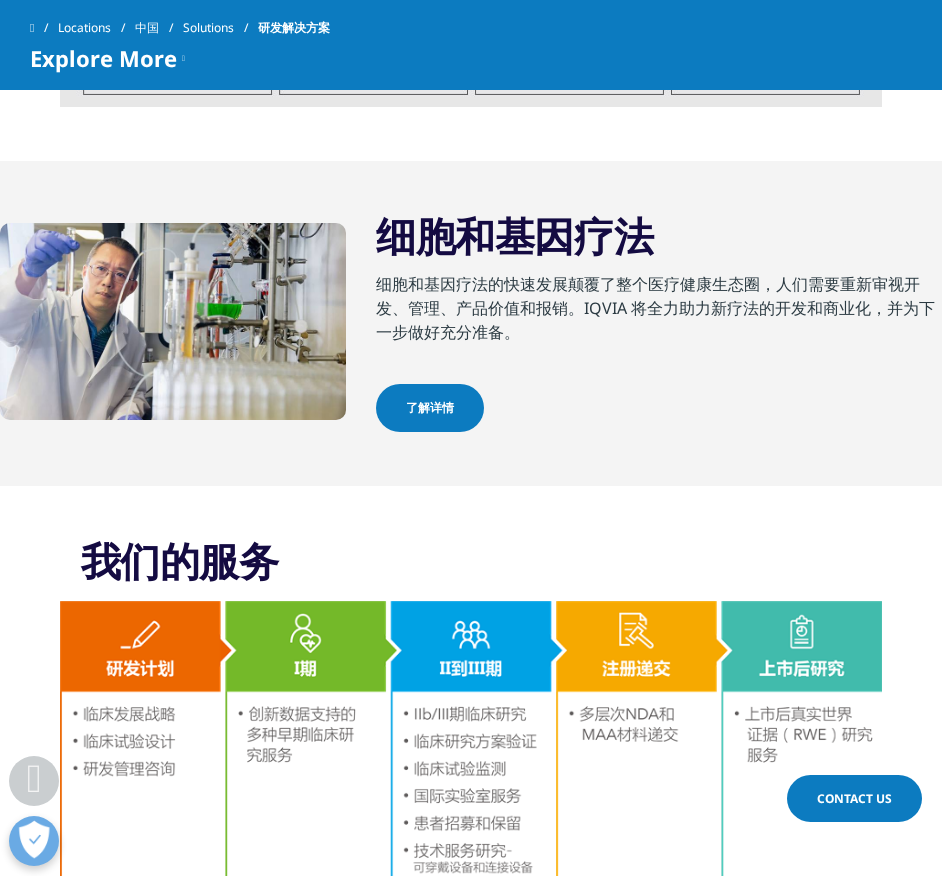 scroll, scrollTop: 1700, scrollLeft: 0, axis: vertical 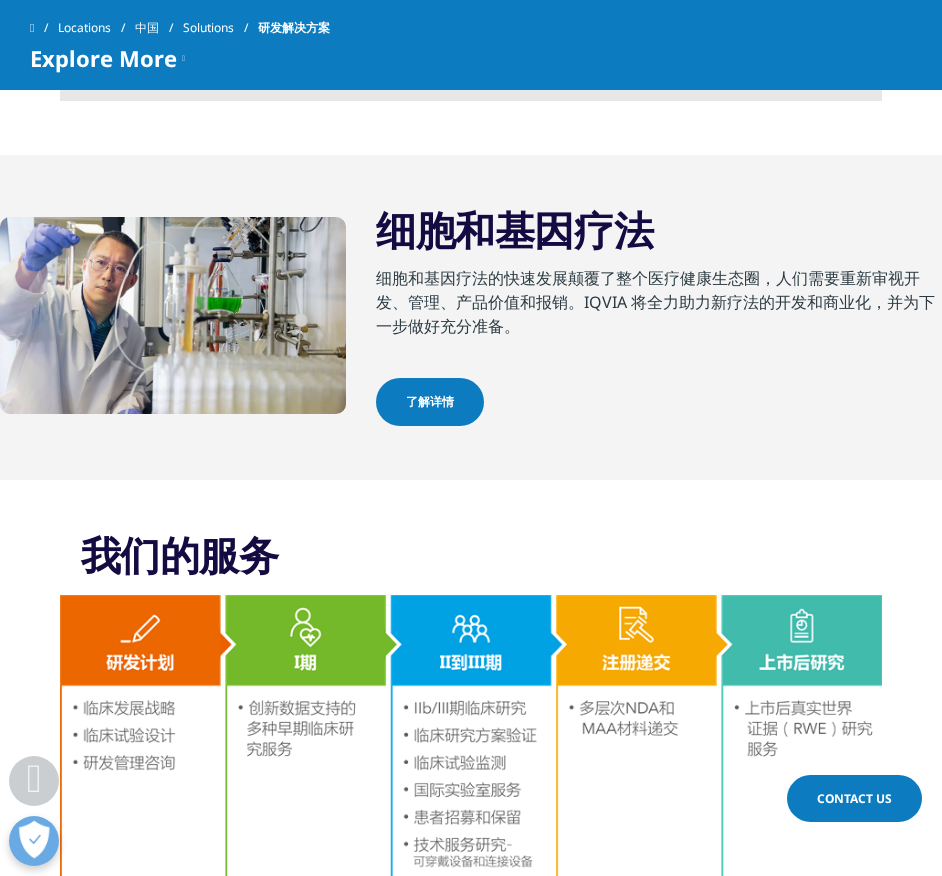 click on "了解详情" at bounding box center (430, 402) 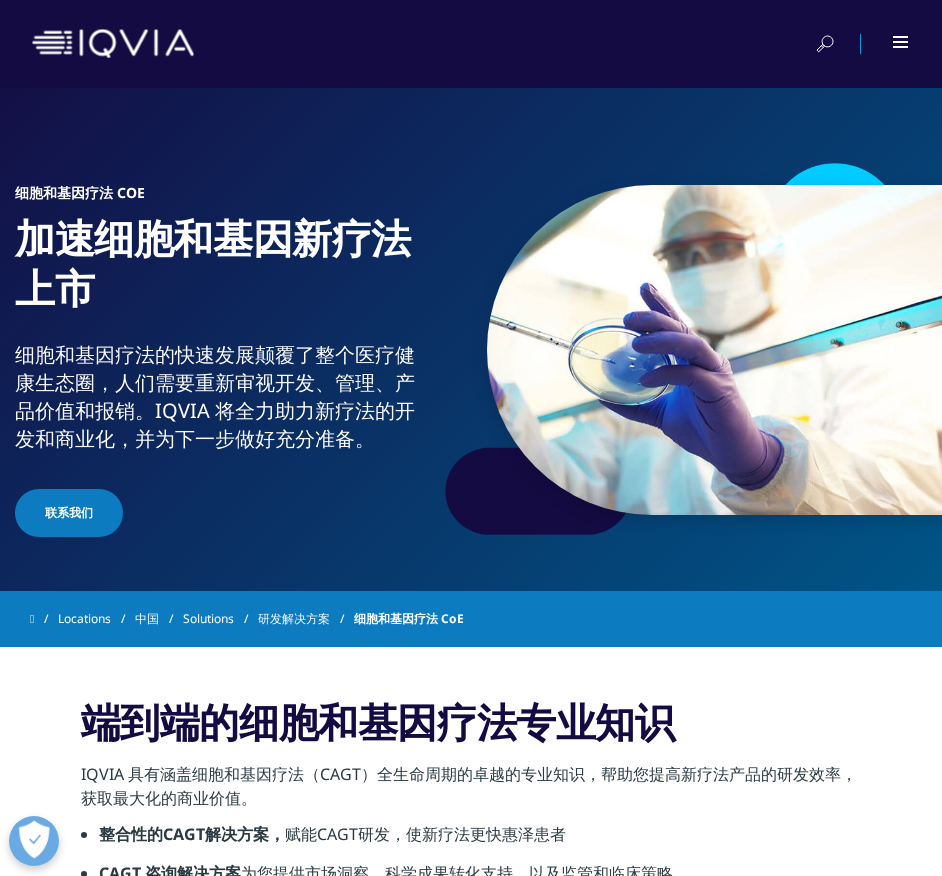 scroll, scrollTop: 0, scrollLeft: 0, axis: both 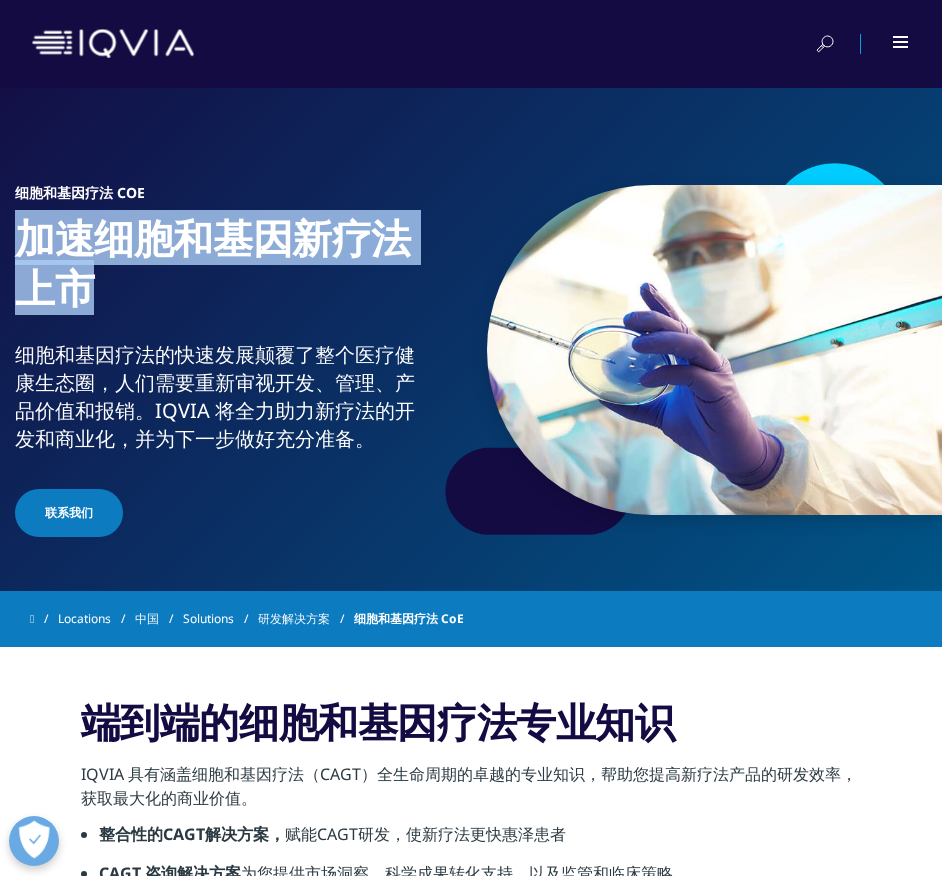 drag, startPoint x: 25, startPoint y: 233, endPoint x: 120, endPoint y: 295, distance: 113.44161 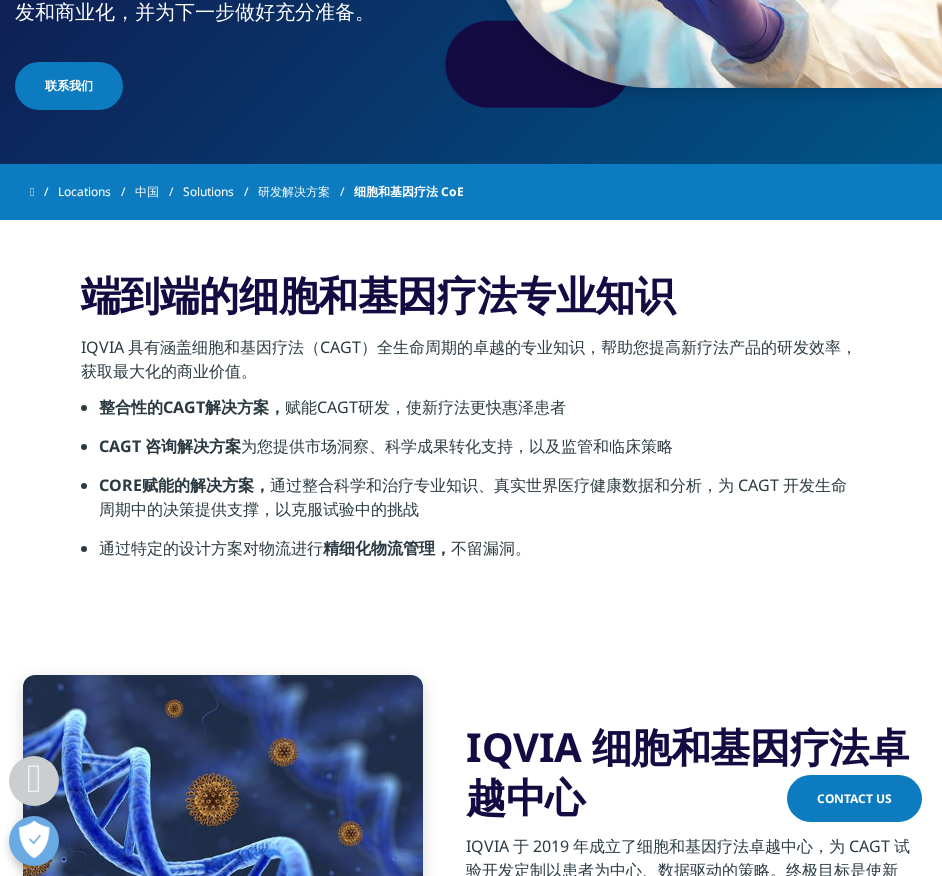 scroll, scrollTop: 400, scrollLeft: 0, axis: vertical 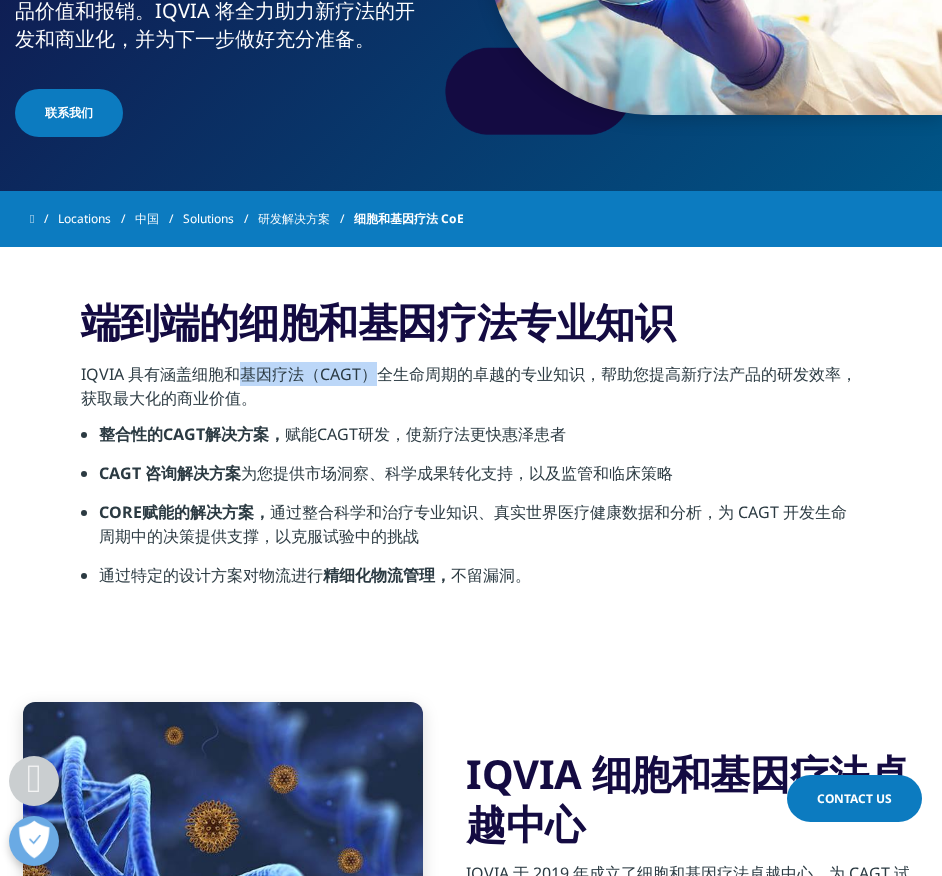 drag, startPoint x: 239, startPoint y: 378, endPoint x: 373, endPoint y: 375, distance: 134.03358 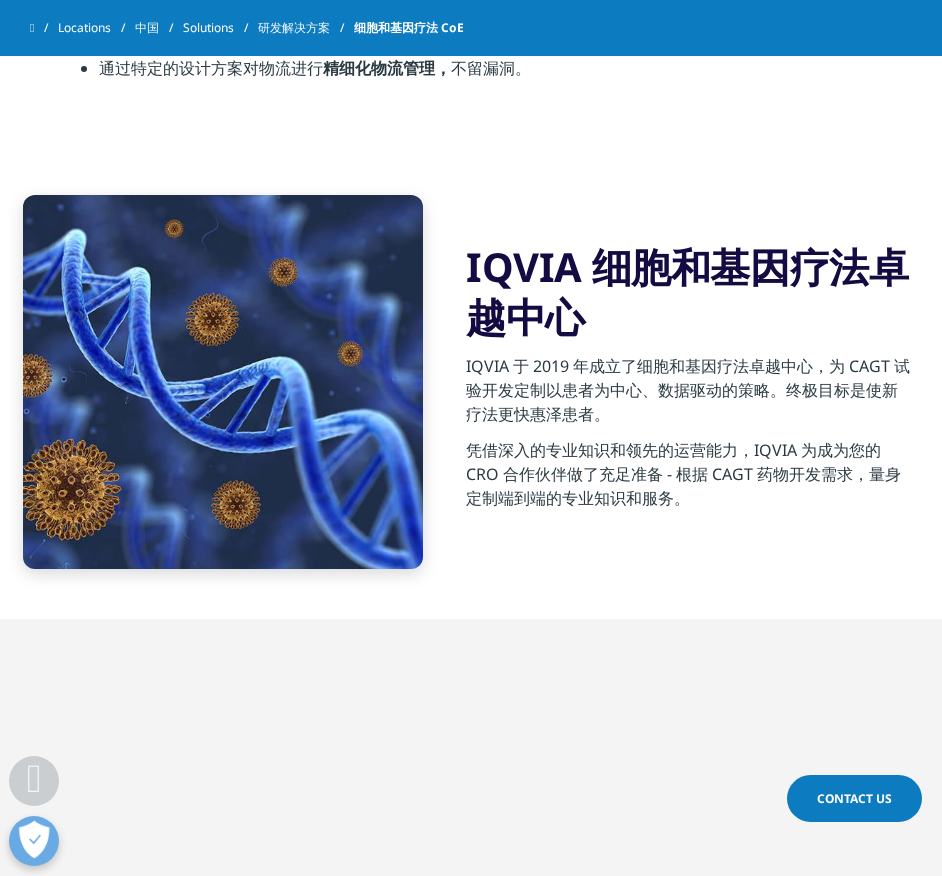scroll, scrollTop: 700, scrollLeft: 0, axis: vertical 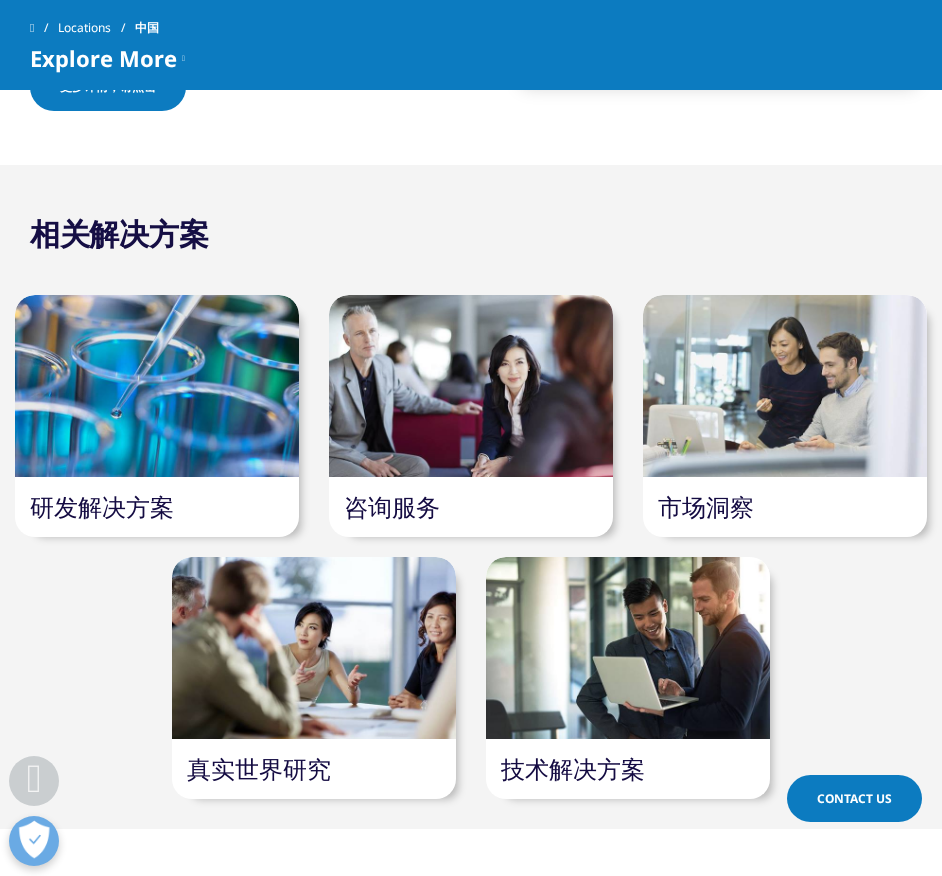 click at bounding box center [471, 386] 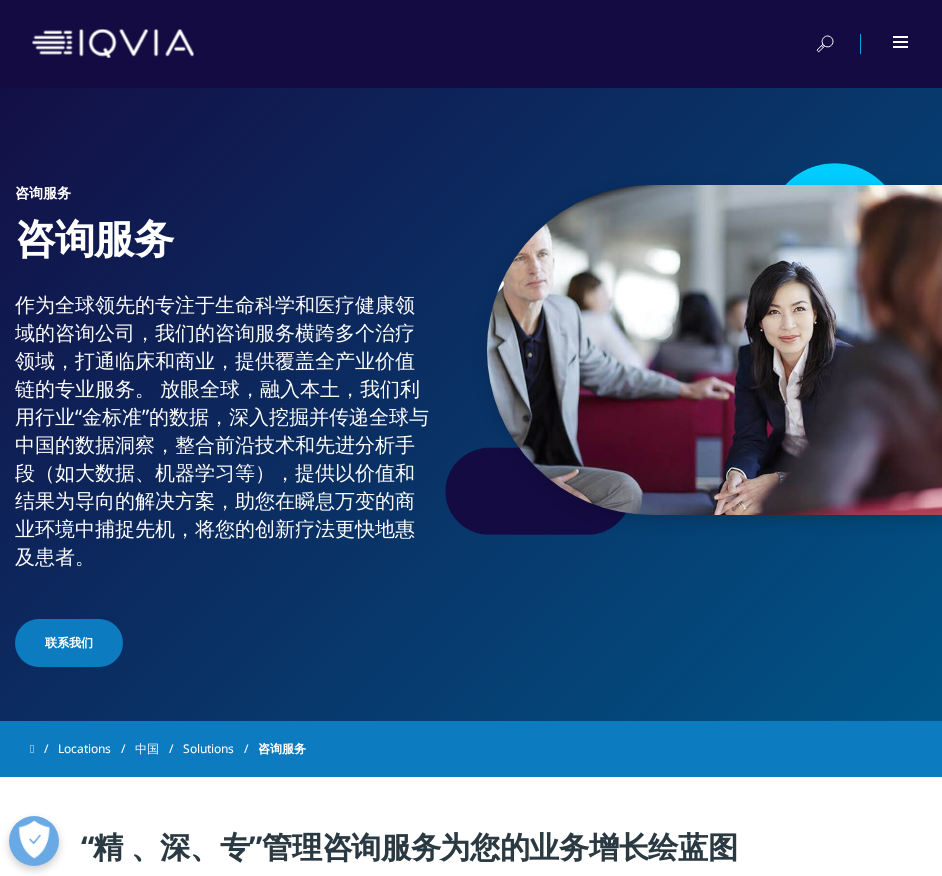 scroll, scrollTop: 0, scrollLeft: 0, axis: both 